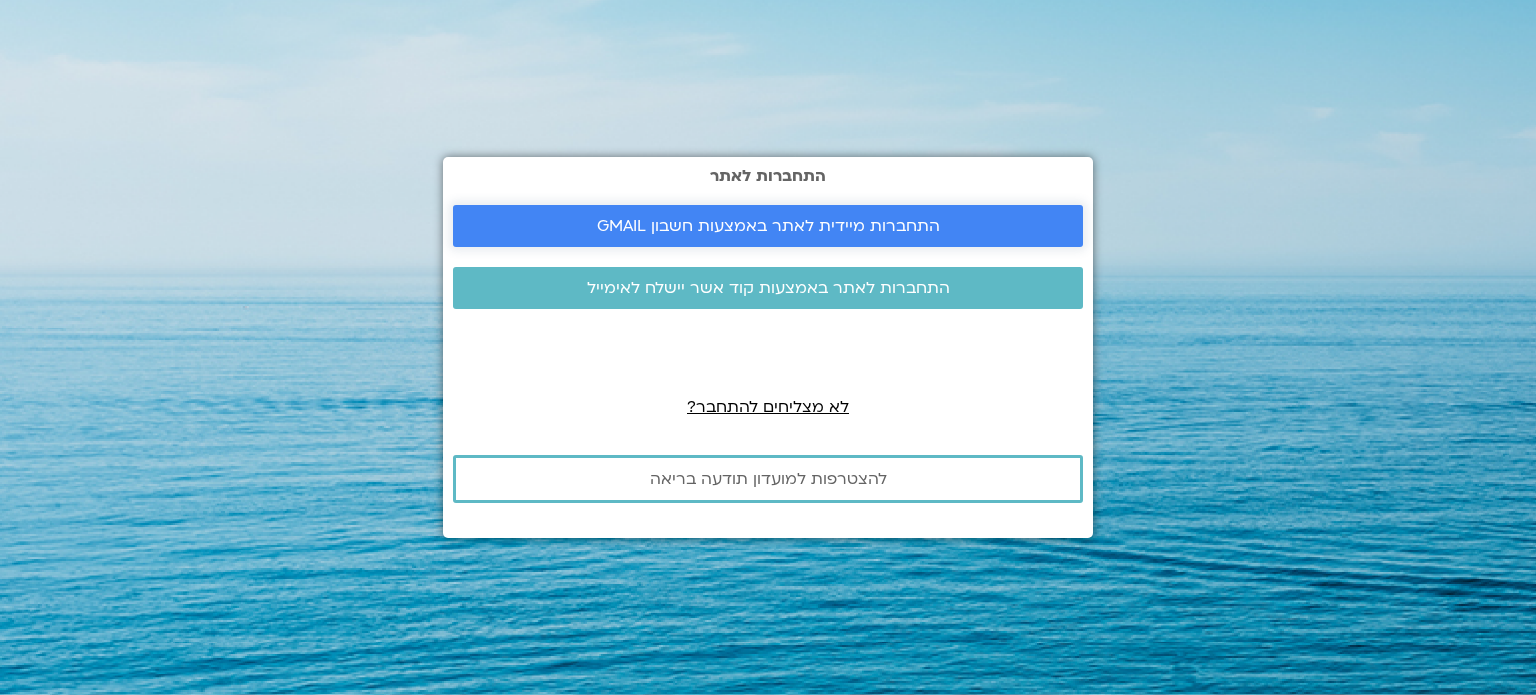 scroll, scrollTop: 0, scrollLeft: 0, axis: both 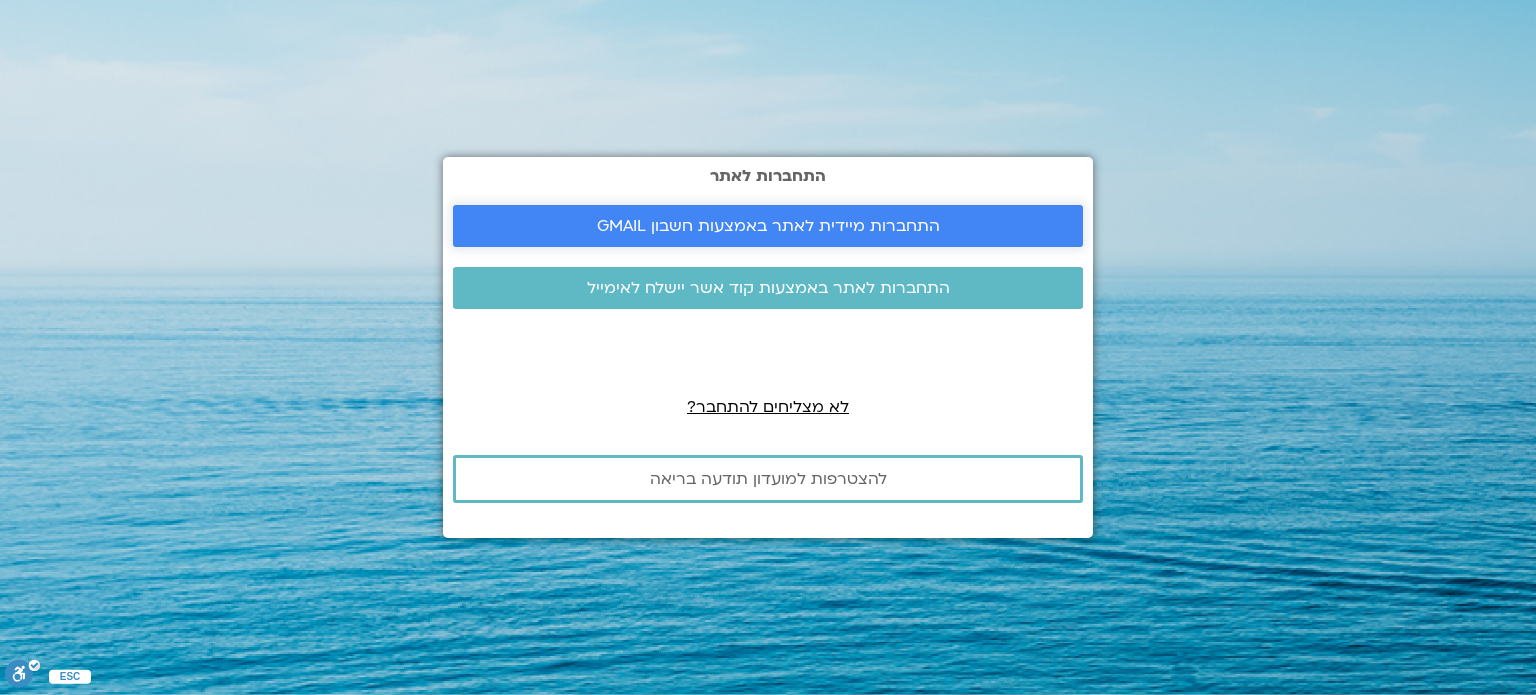 click on "התחברות מיידית לאתר באמצעות חשבון GMAIL" at bounding box center (768, 226) 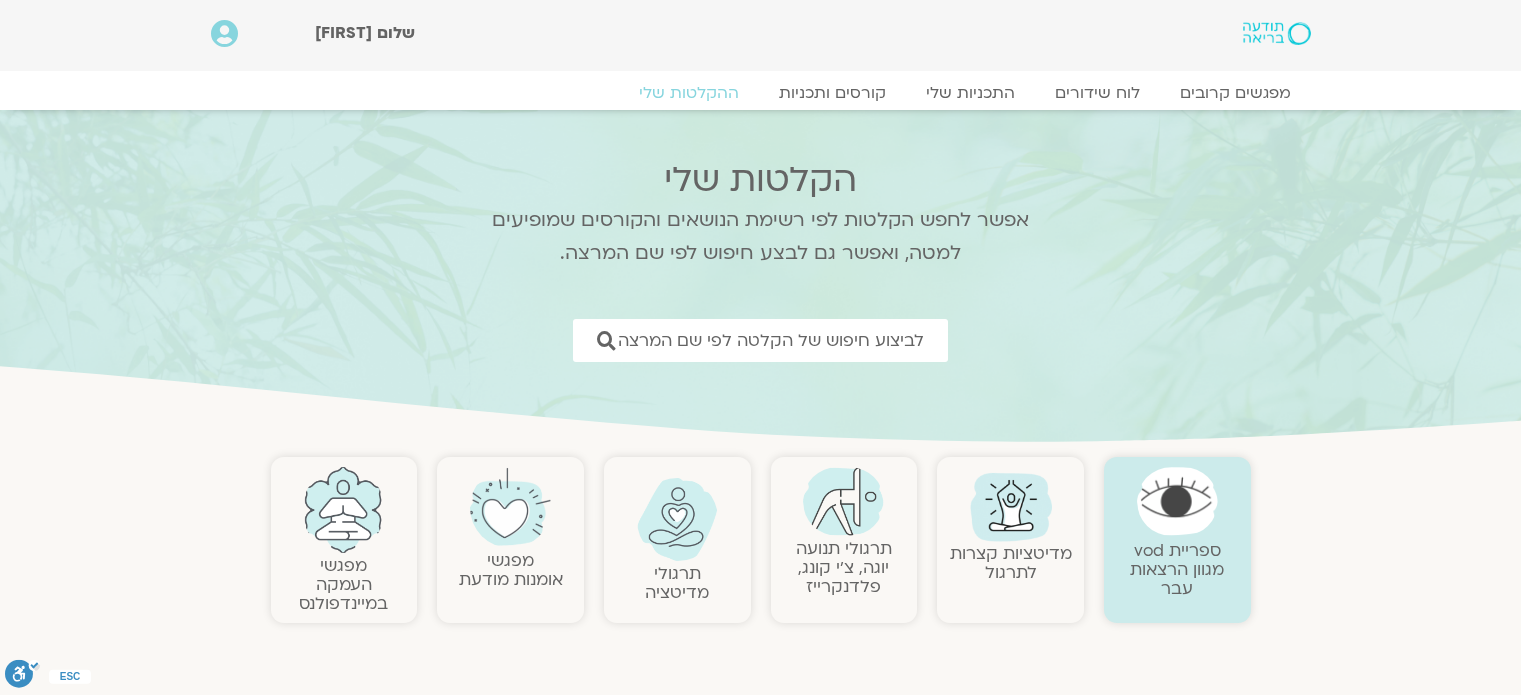 scroll, scrollTop: 0, scrollLeft: 0, axis: both 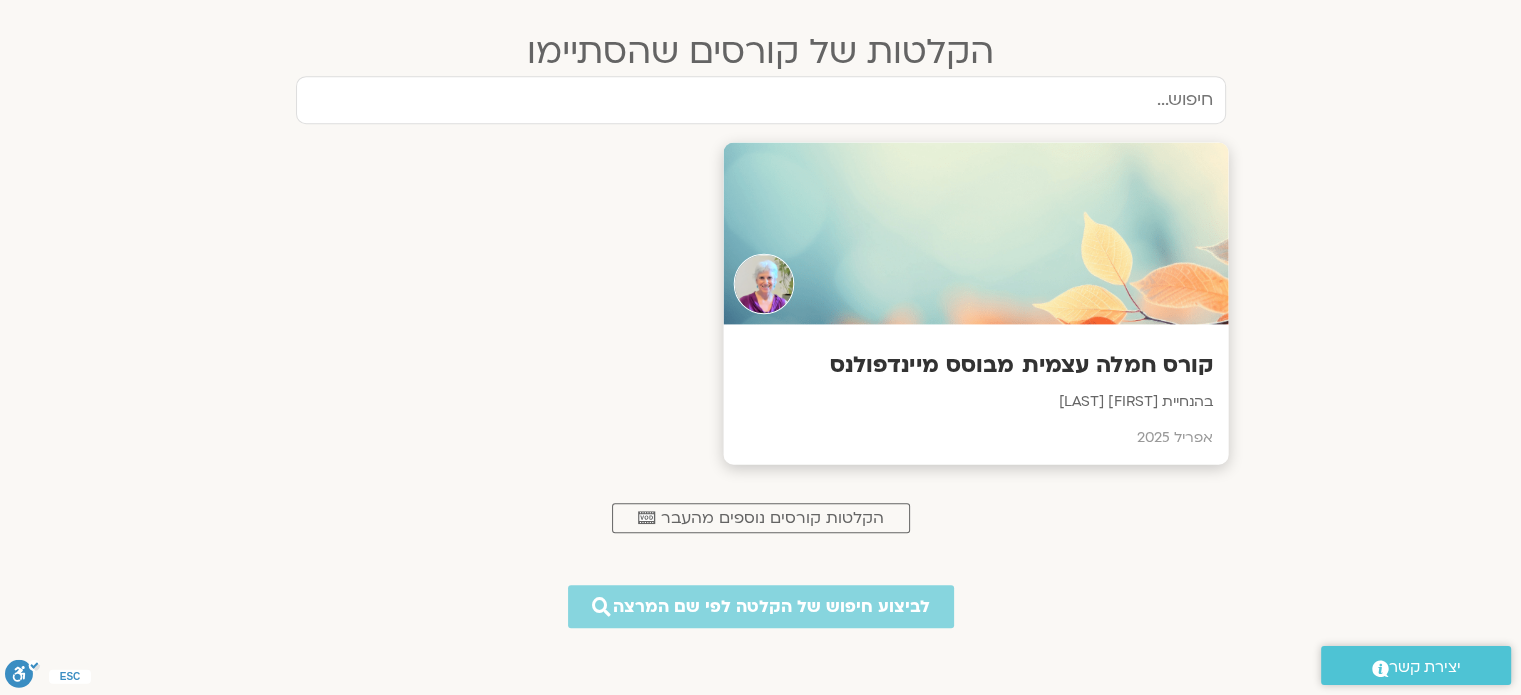 click on "קורס חמלה עצמית מבוסס מיינדפולנס בהנחיית  סנדיה בר קמה אפריל 2025" at bounding box center [975, 394] 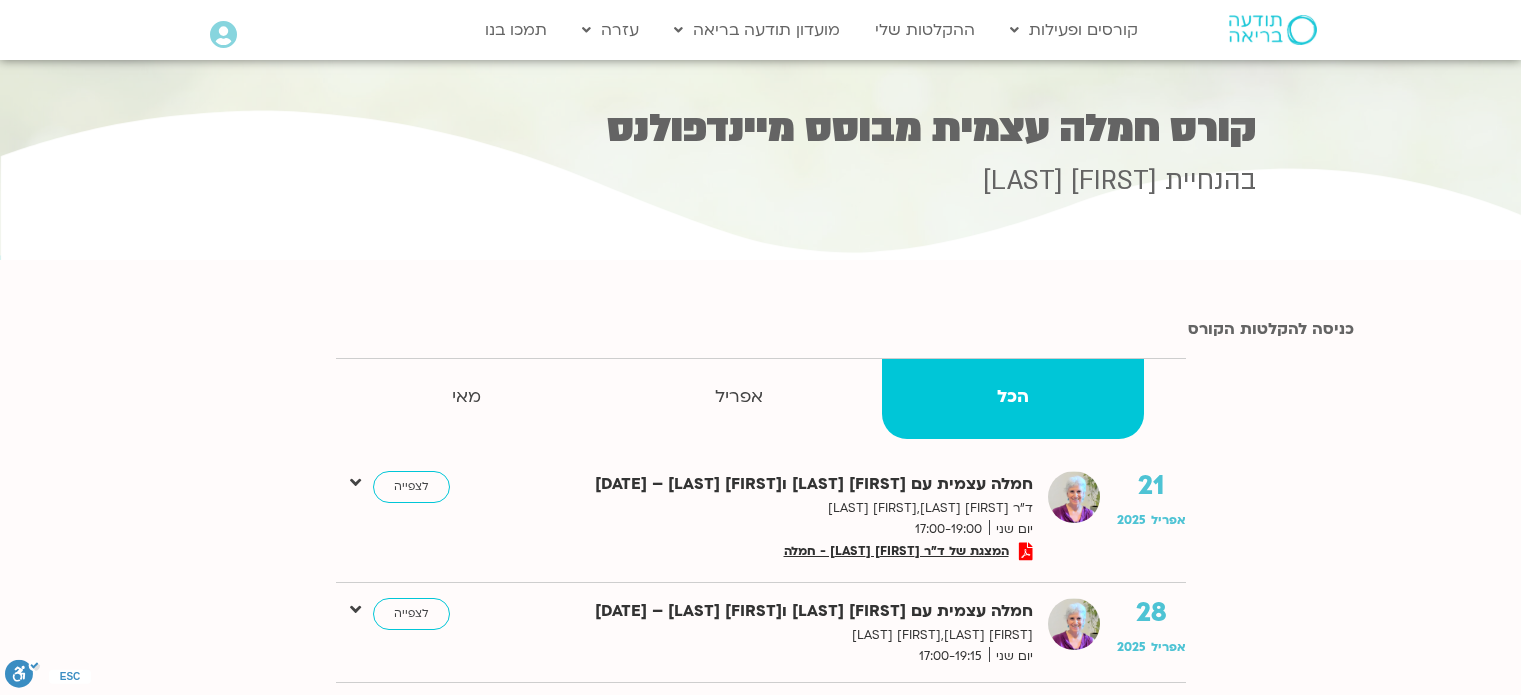 scroll, scrollTop: 0, scrollLeft: 0, axis: both 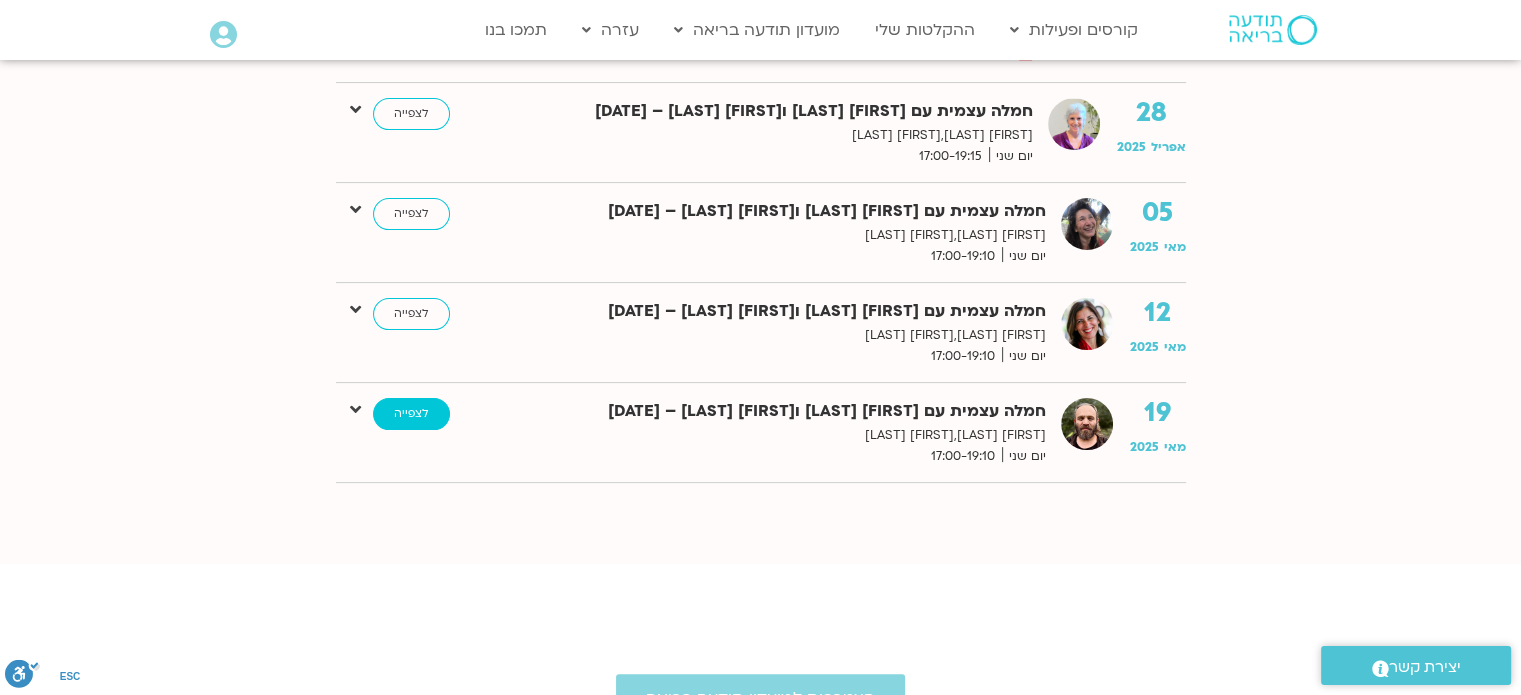 click on "לצפייה" at bounding box center (411, 414) 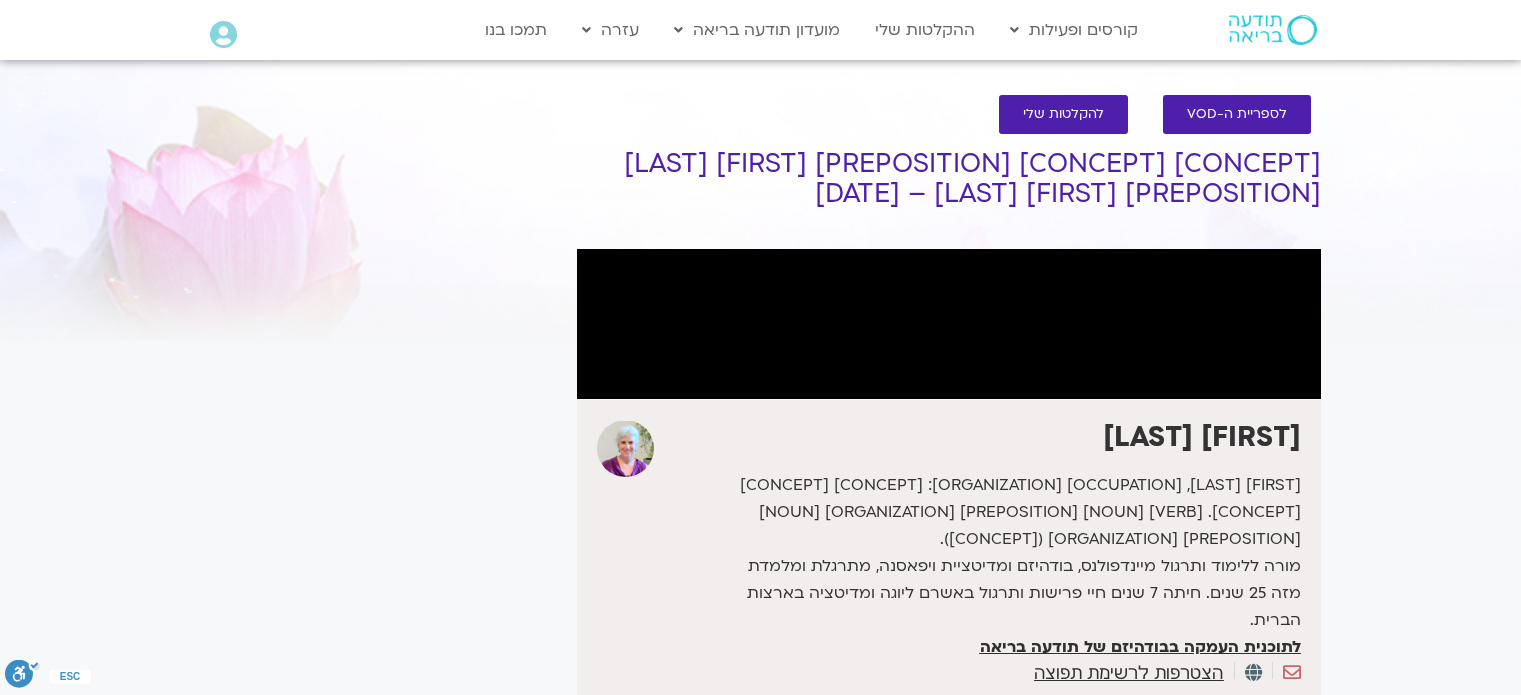 scroll, scrollTop: 0, scrollLeft: 0, axis: both 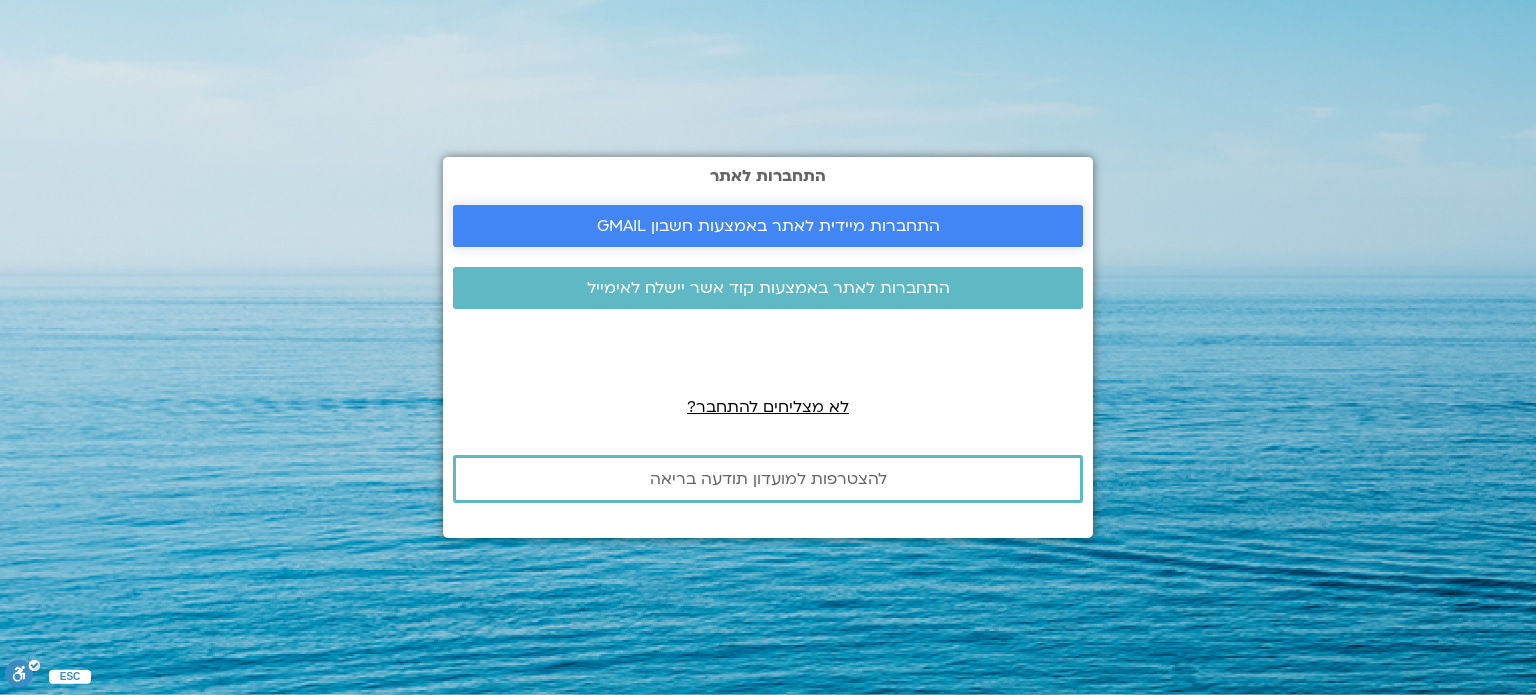click on "התחברות מיידית לאתר באמצעות חשבון GMAIL" at bounding box center (768, 226) 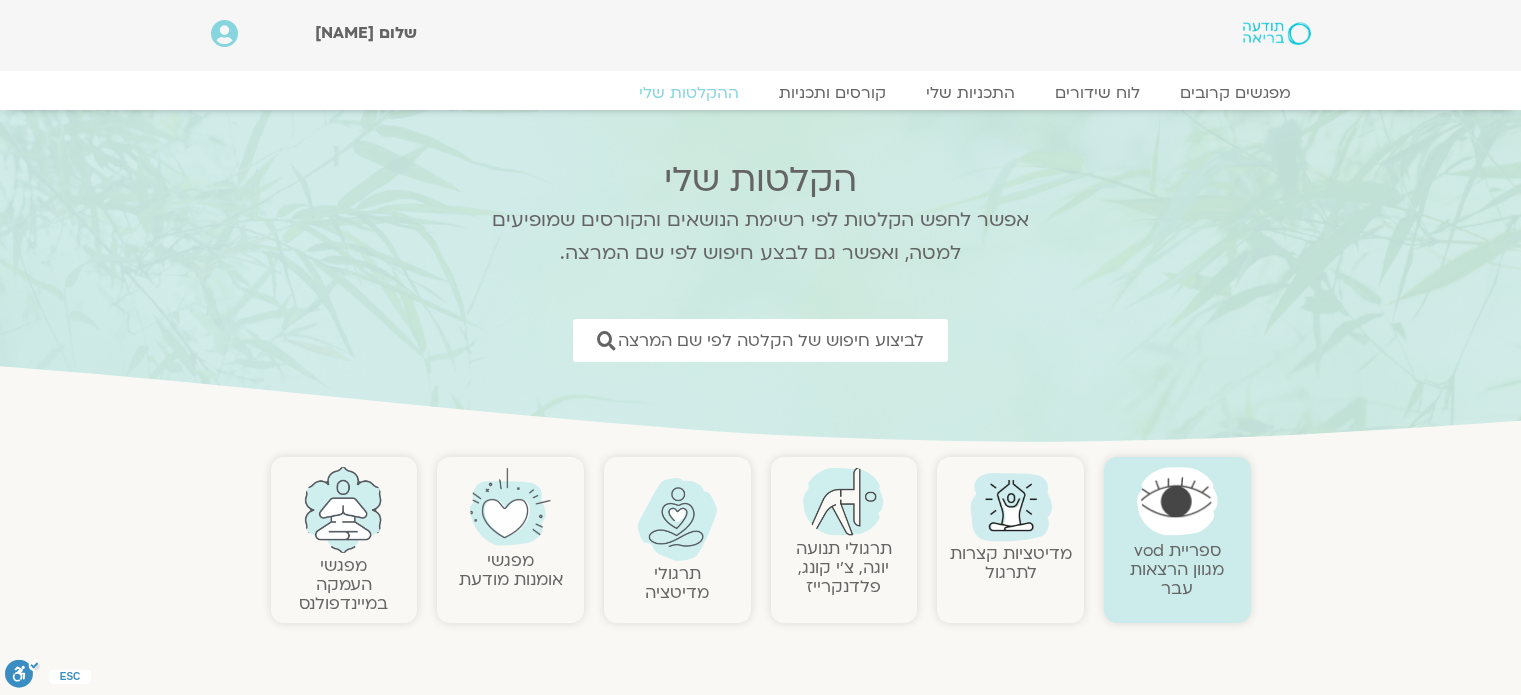 scroll, scrollTop: 0, scrollLeft: 0, axis: both 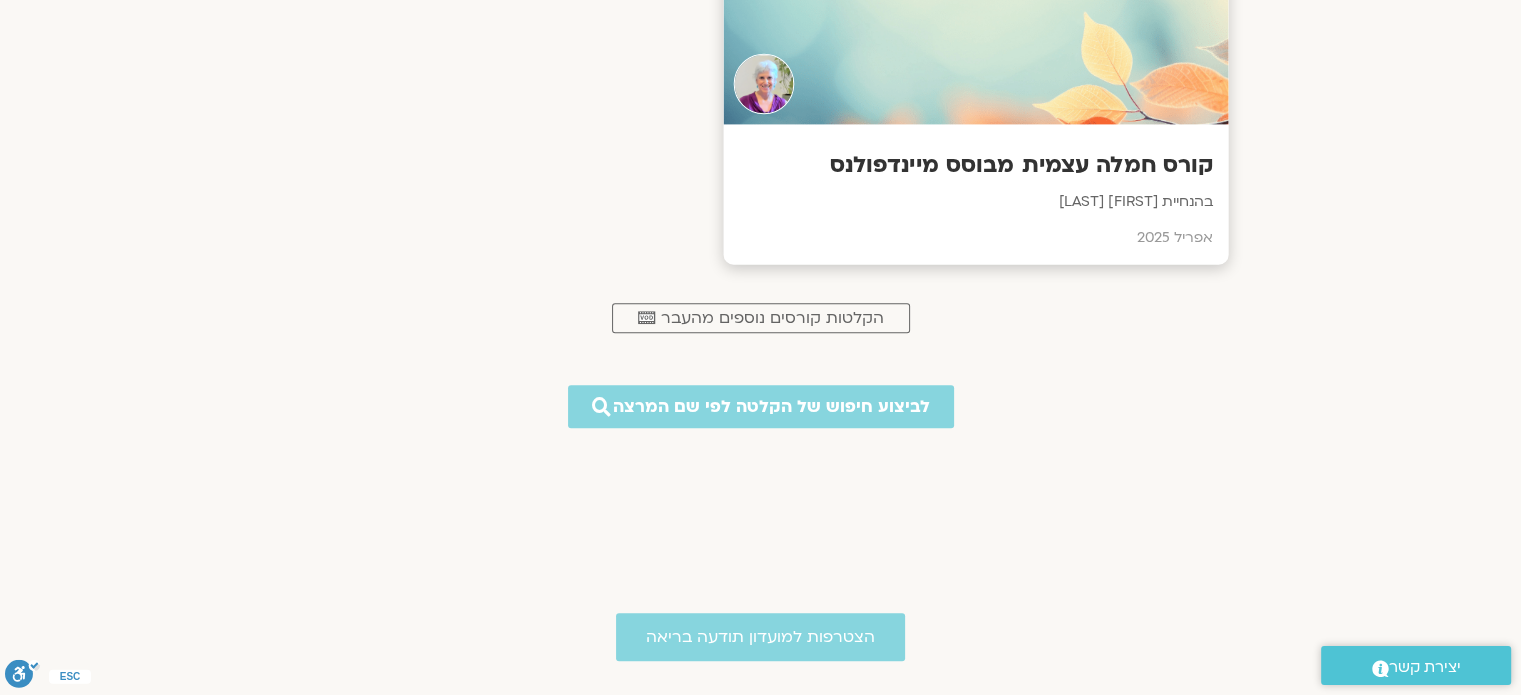 click on "בהנחיית  סנדיה בר קמה" at bounding box center (975, 202) 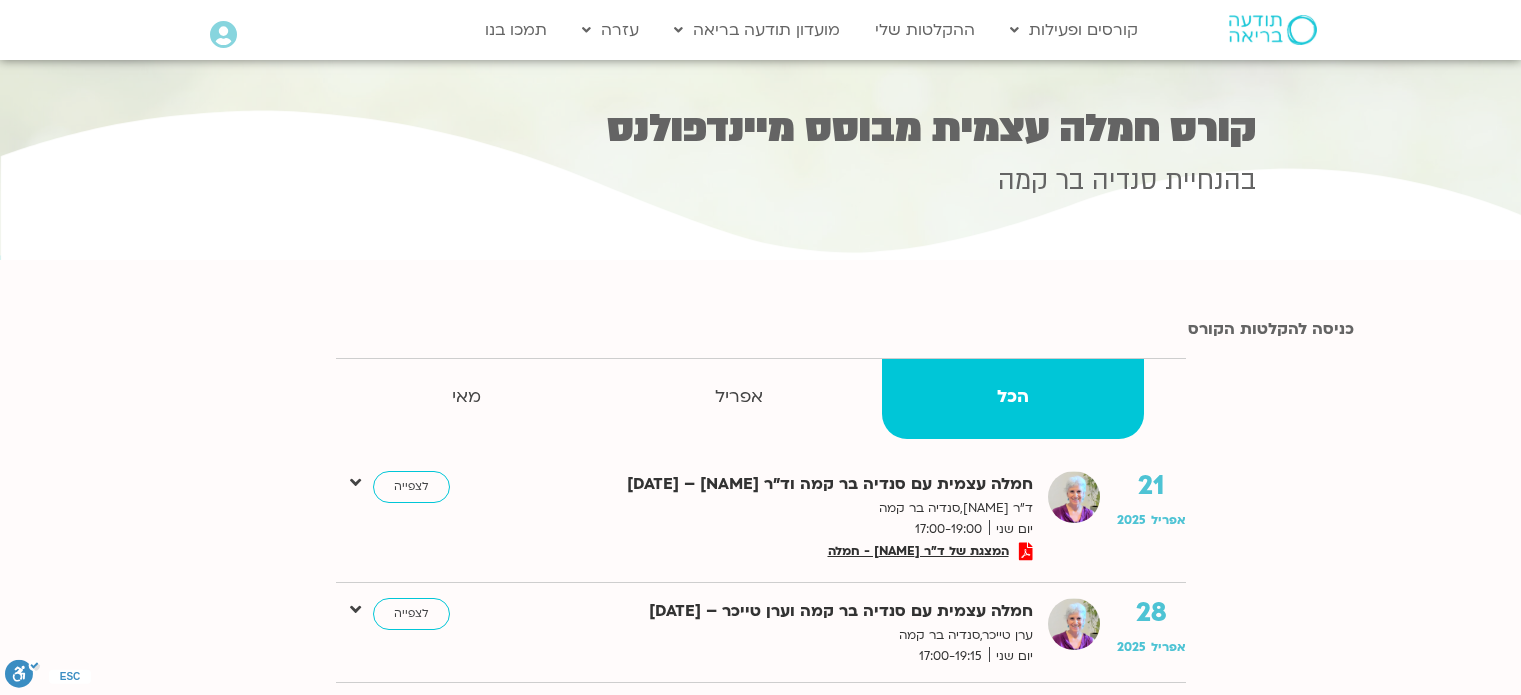 scroll, scrollTop: 0, scrollLeft: 0, axis: both 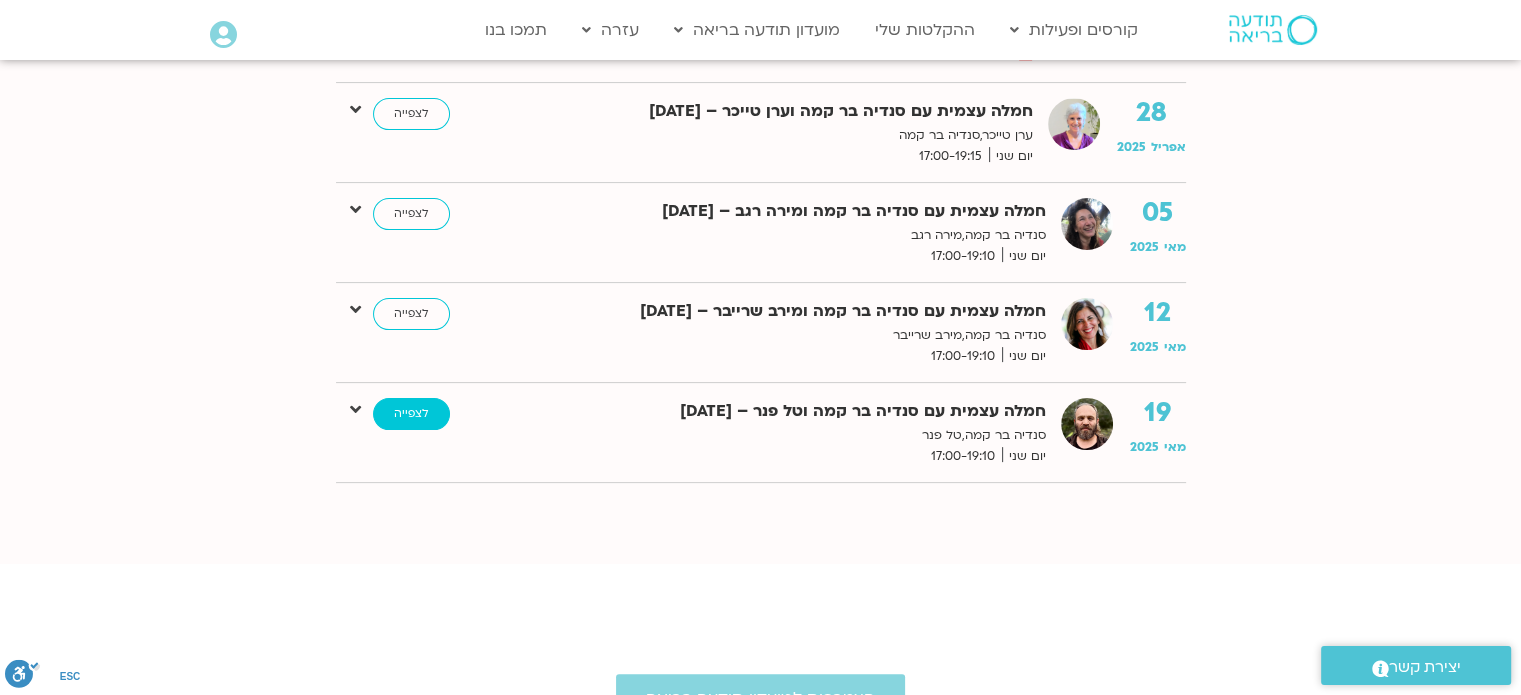 click on "לצפייה" at bounding box center [411, 414] 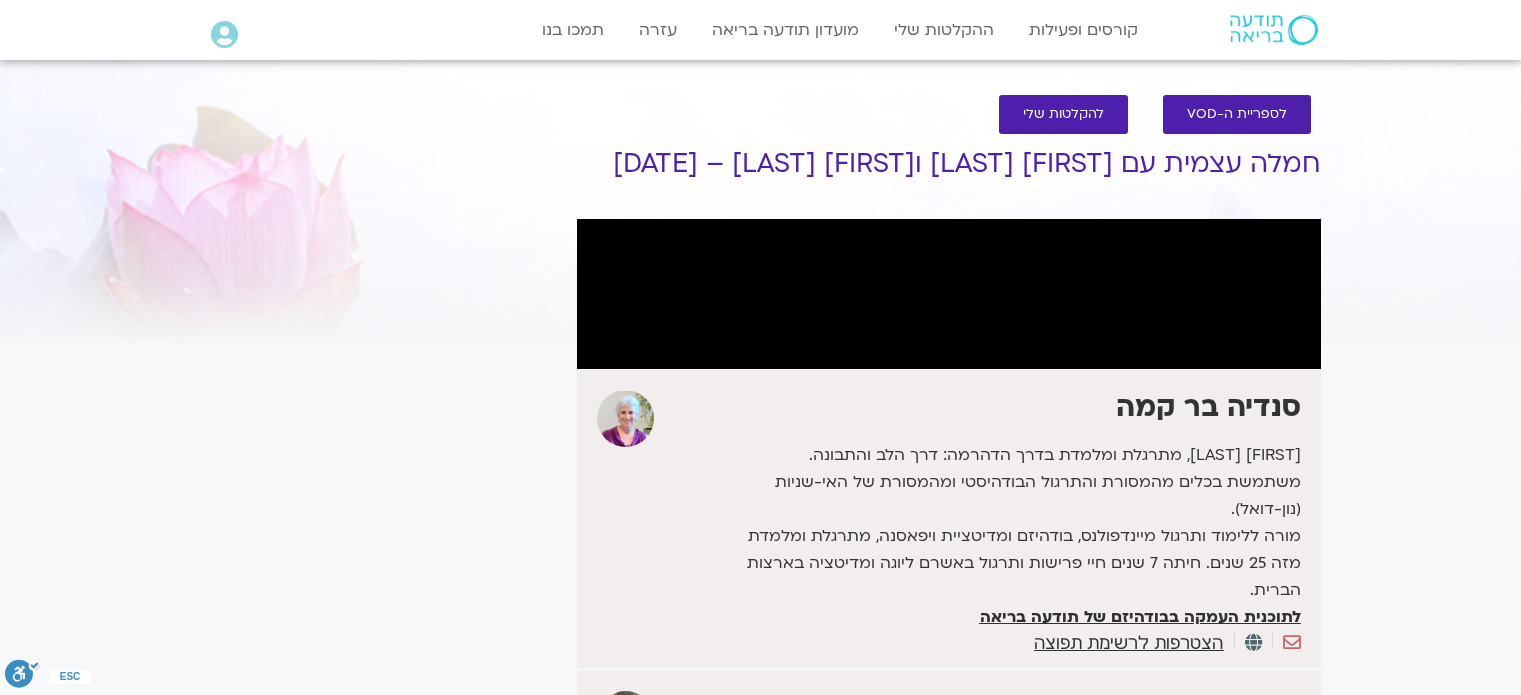 scroll, scrollTop: 0, scrollLeft: 0, axis: both 